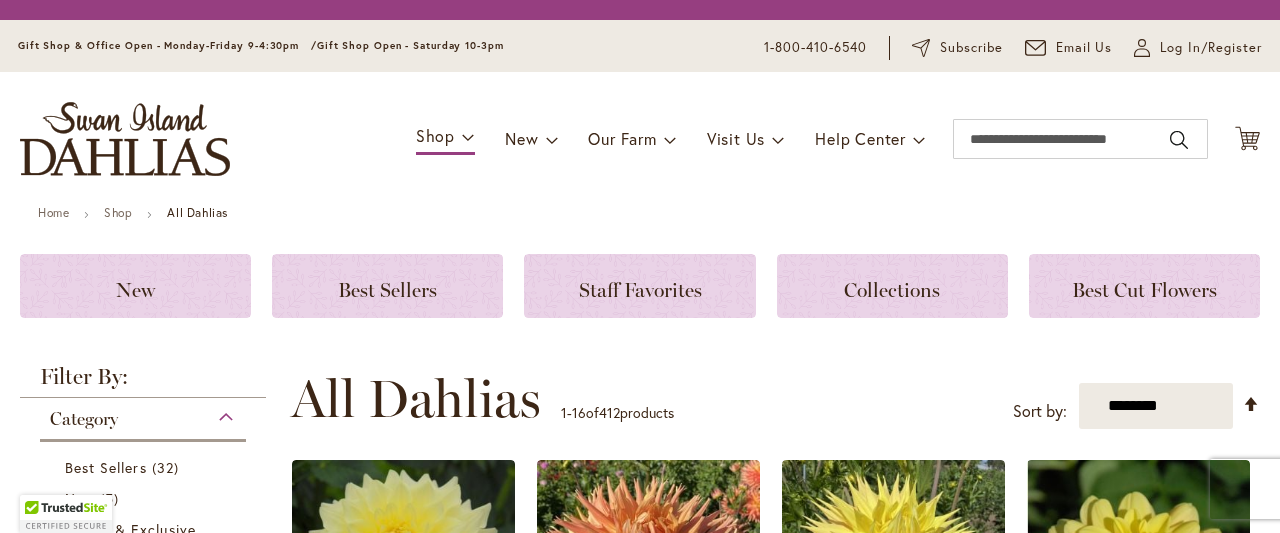 scroll, scrollTop: 0, scrollLeft: 0, axis: both 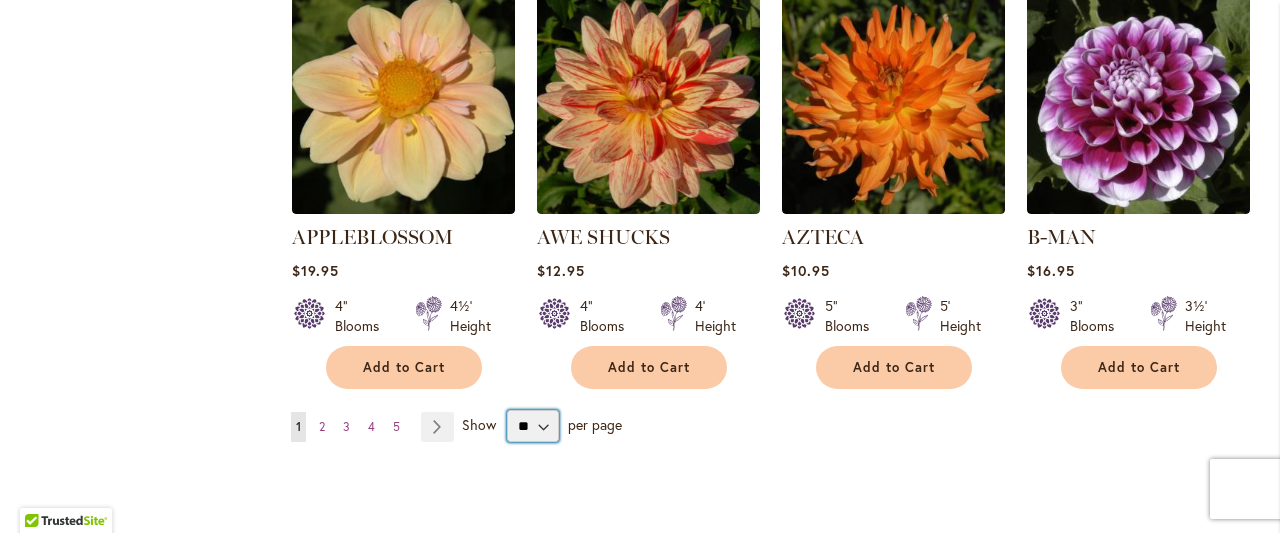 click on "**
**
**
**" at bounding box center (533, 426) 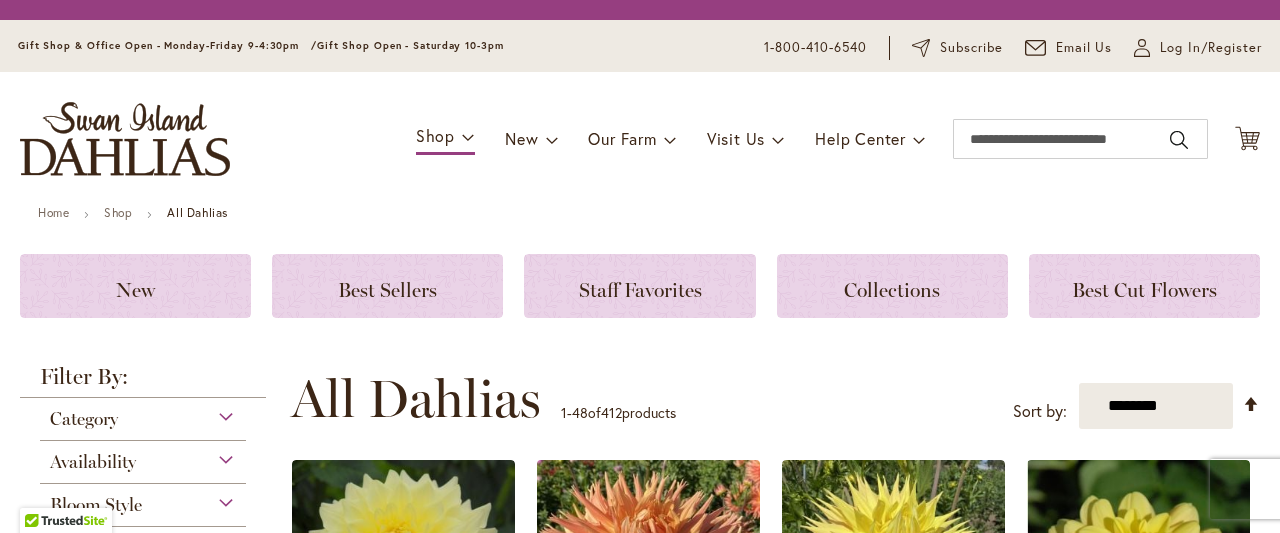 scroll, scrollTop: 0, scrollLeft: 0, axis: both 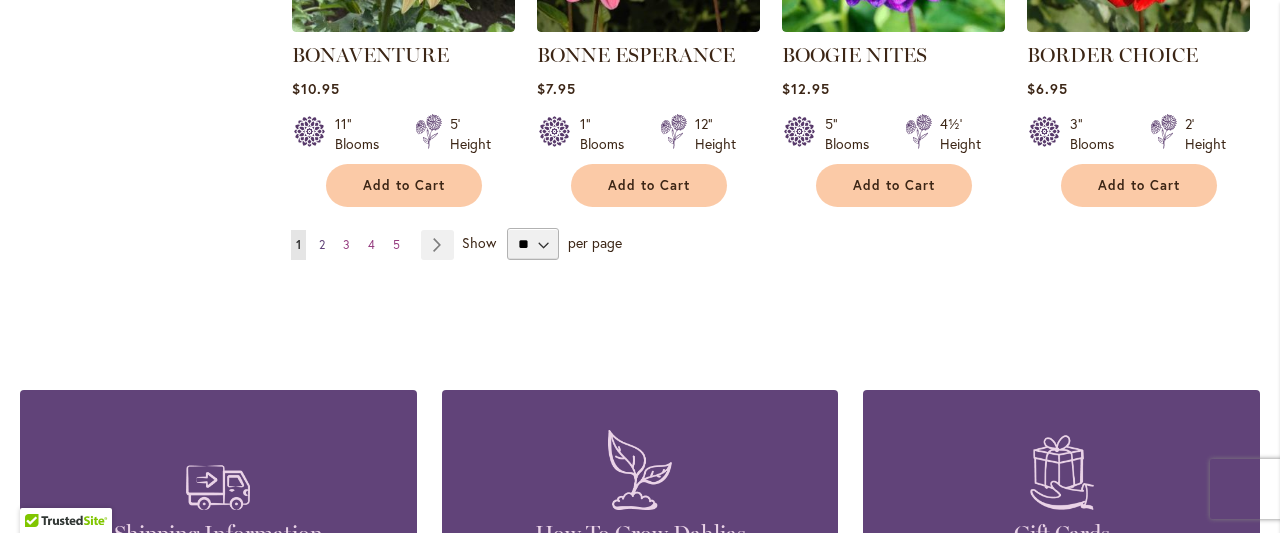 click on "2" at bounding box center [322, 244] 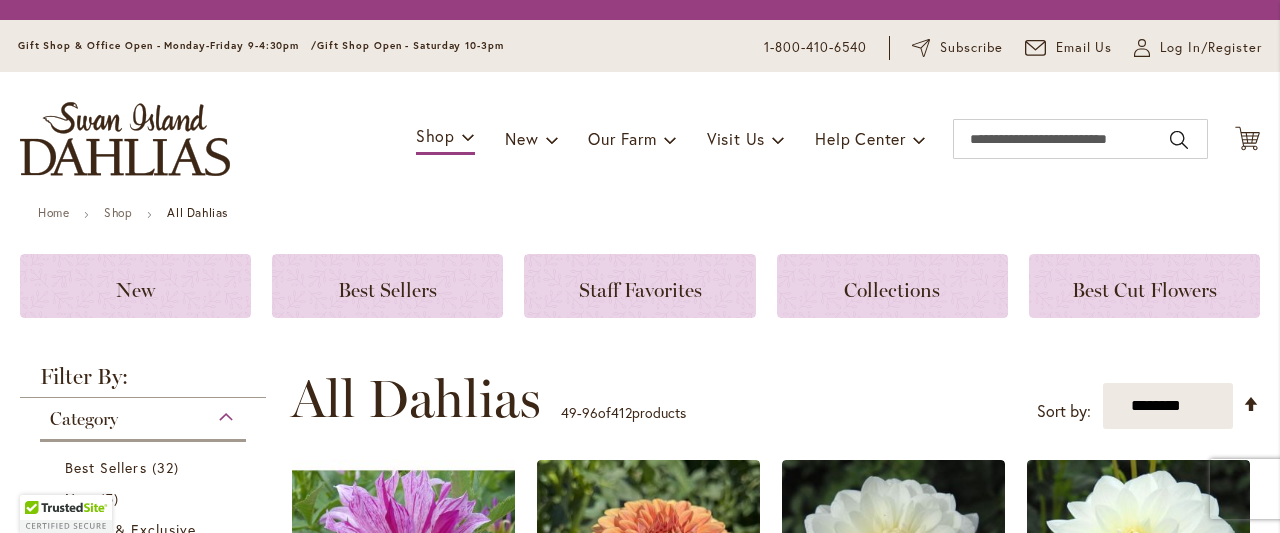 scroll, scrollTop: 0, scrollLeft: 0, axis: both 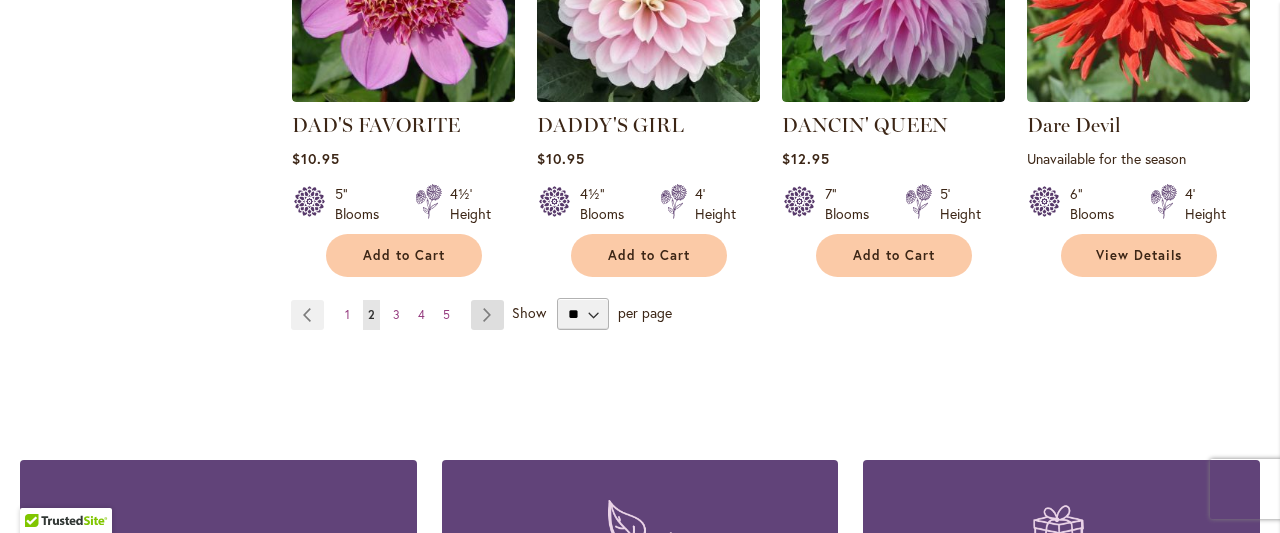 click on "Page
Next" at bounding box center [487, 315] 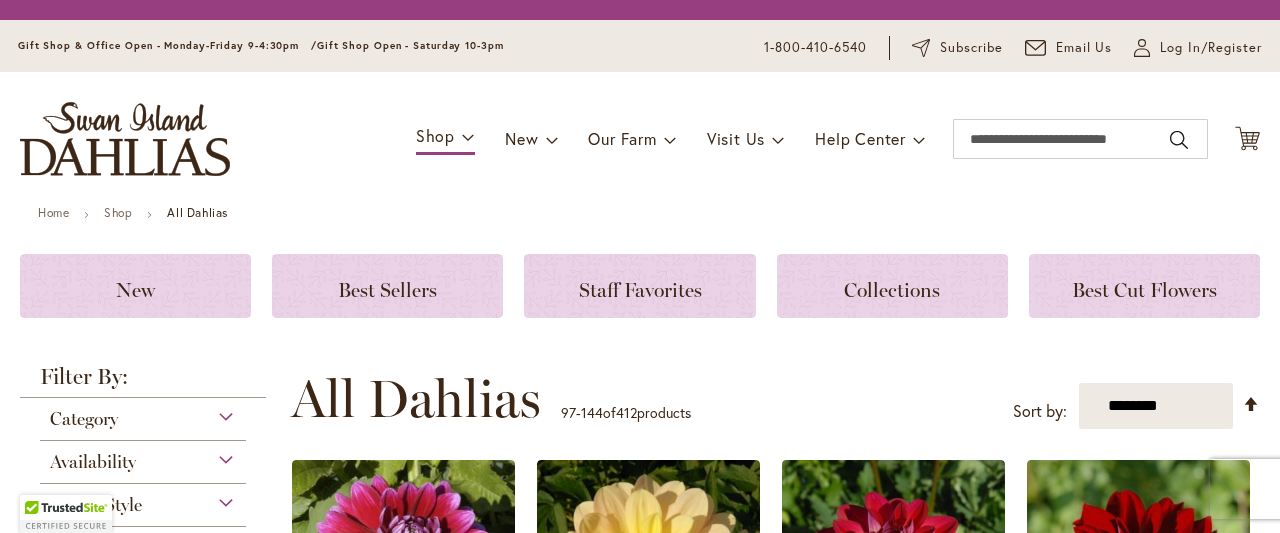 scroll, scrollTop: 0, scrollLeft: 0, axis: both 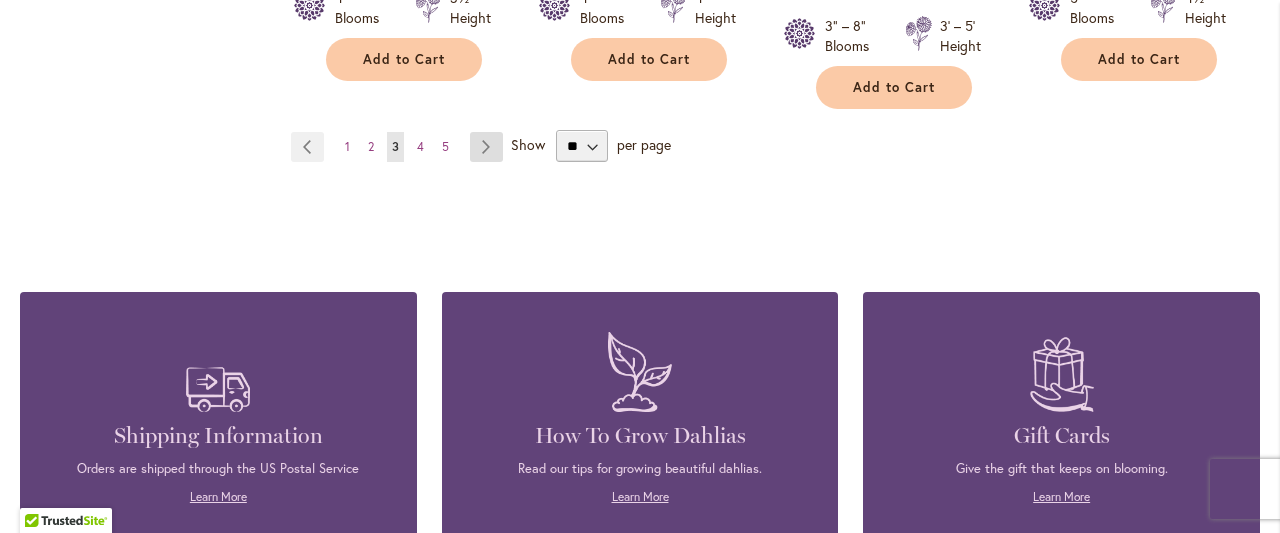 click on "Page
Next" at bounding box center [486, 147] 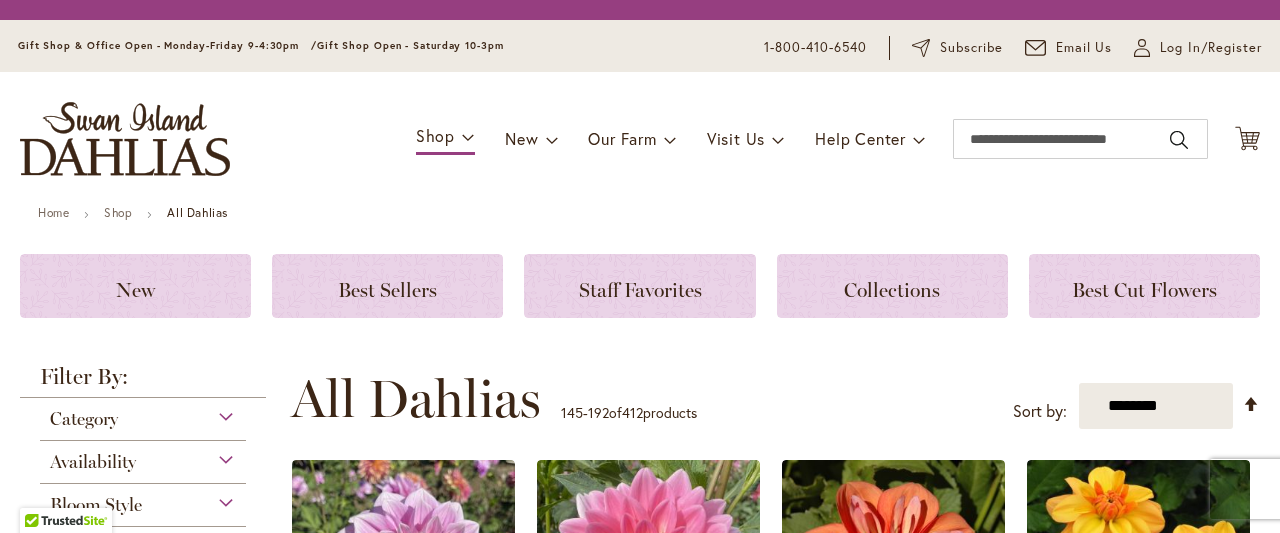 scroll, scrollTop: 0, scrollLeft: 0, axis: both 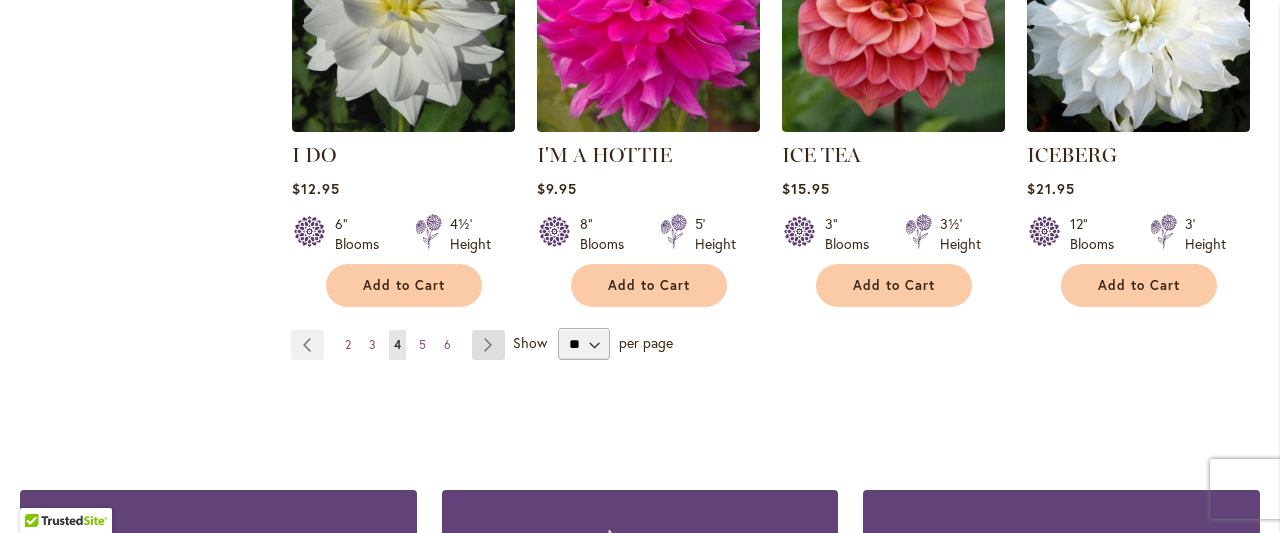 click on "Page
Next" at bounding box center (488, 345) 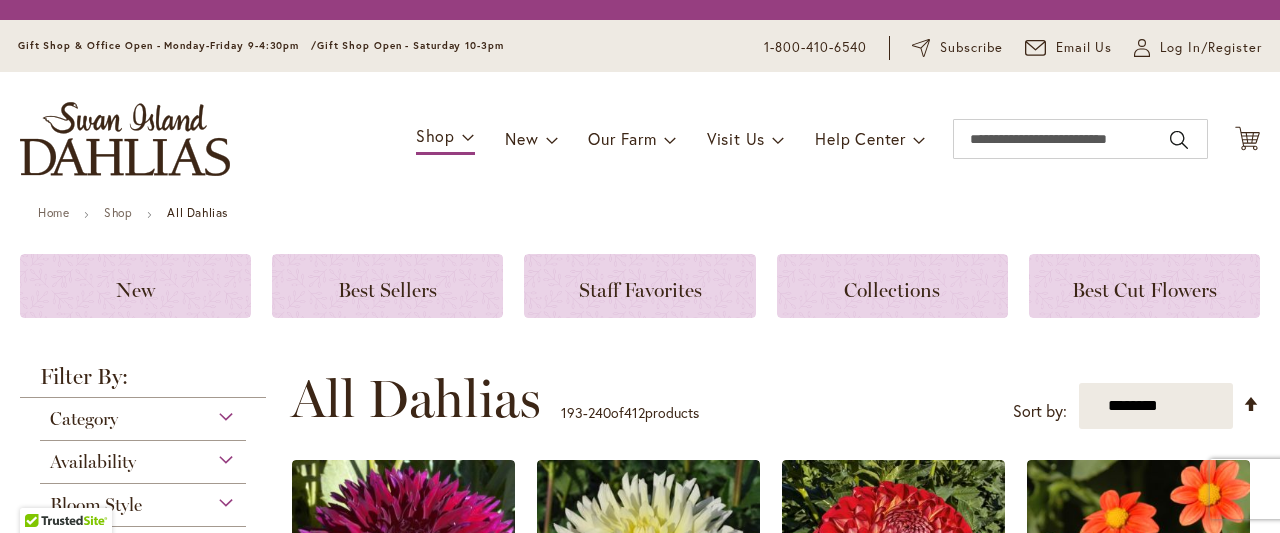 scroll, scrollTop: 0, scrollLeft: 0, axis: both 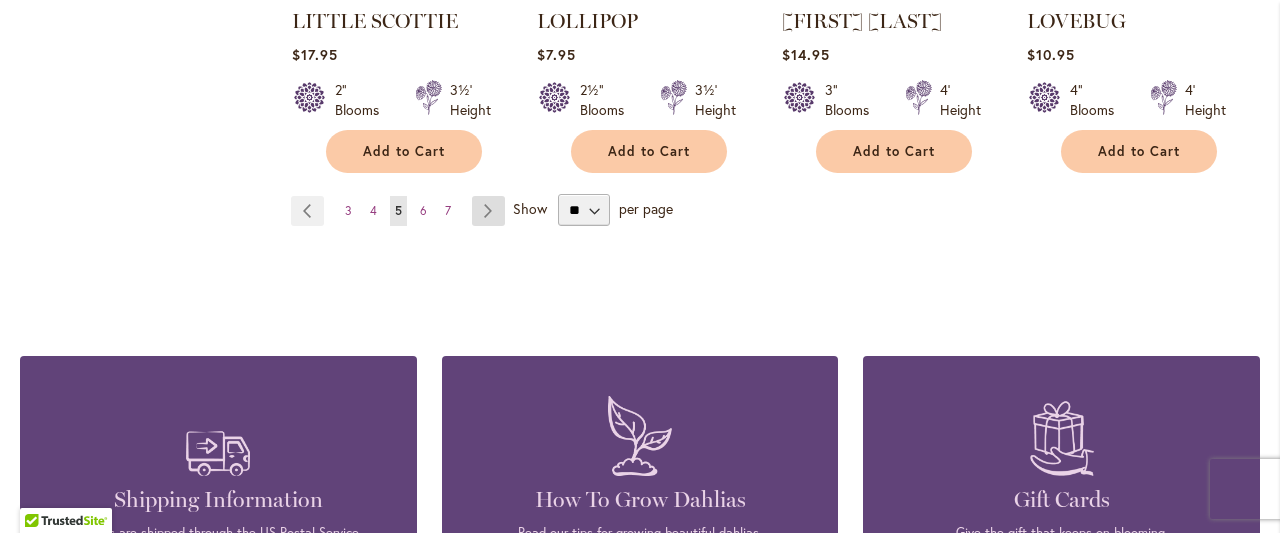 click on "Page
Next" at bounding box center (488, 211) 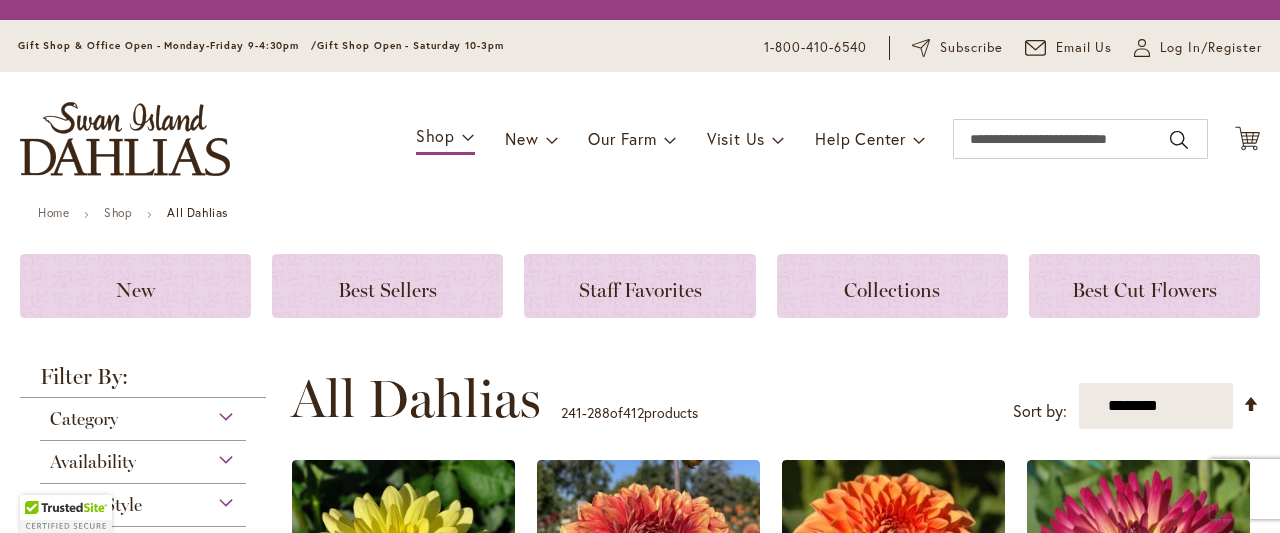 scroll, scrollTop: 0, scrollLeft: 0, axis: both 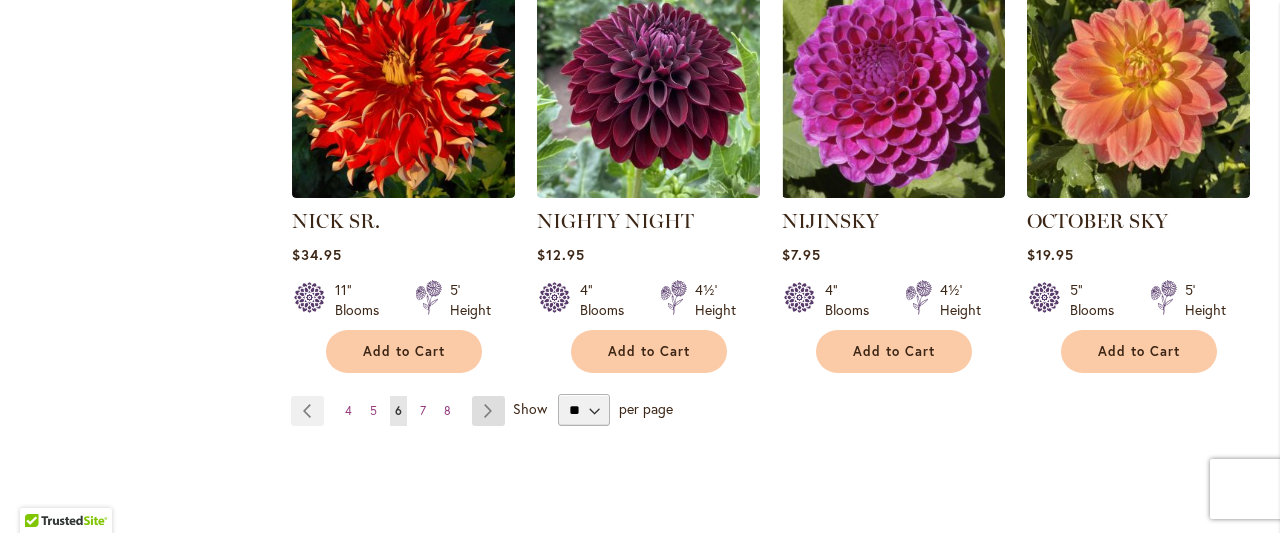 click on "Page
Next" at bounding box center (488, 411) 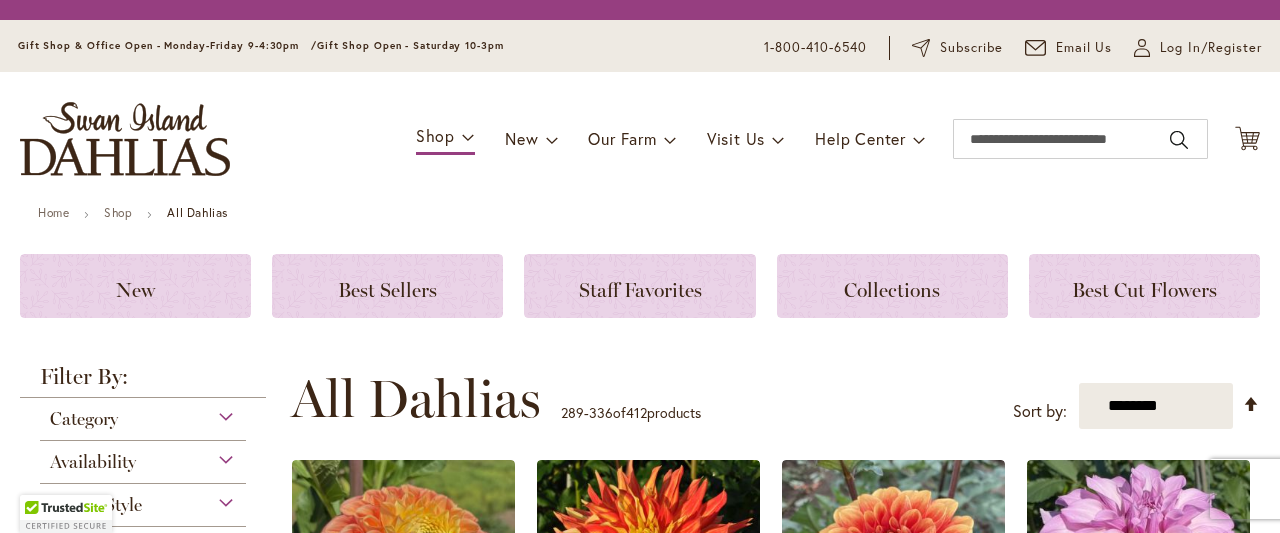 scroll, scrollTop: 0, scrollLeft: 0, axis: both 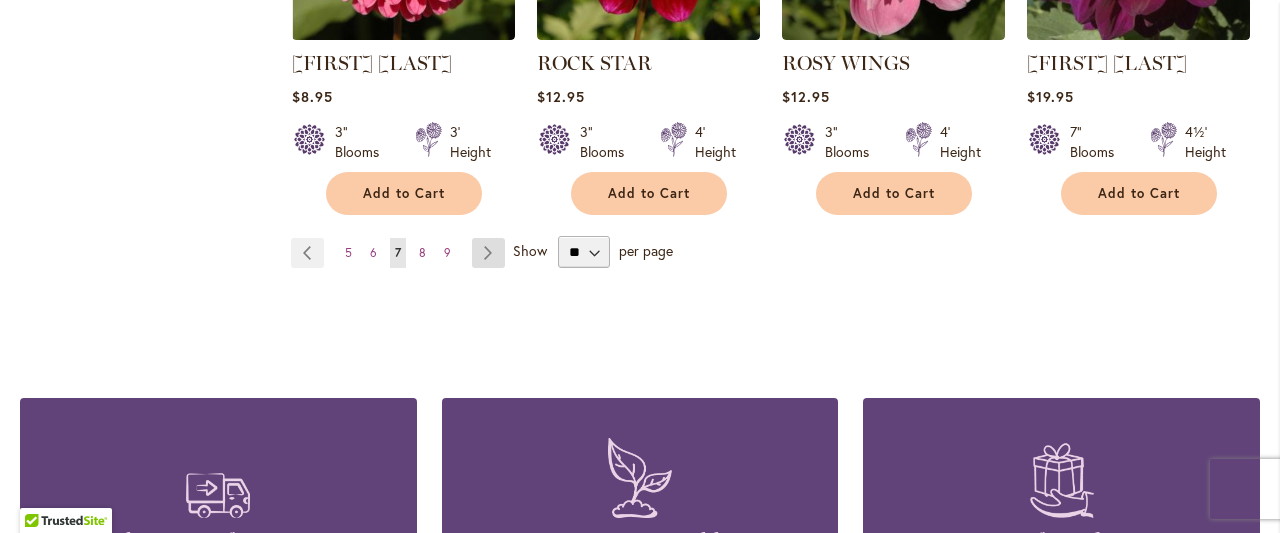 click on "Page
Next" at bounding box center (488, 253) 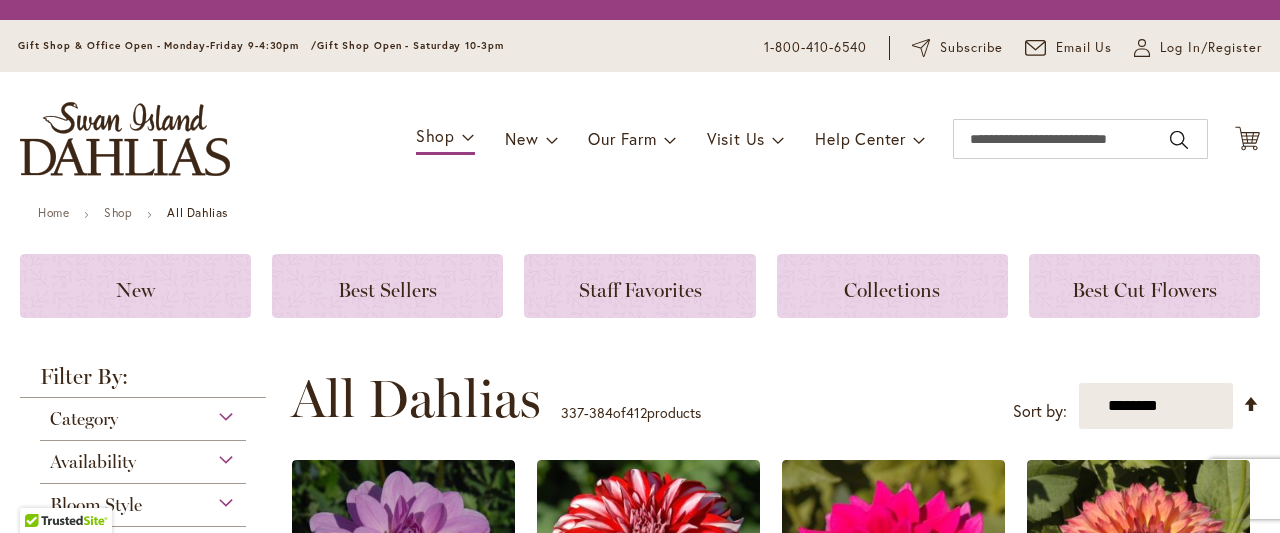 scroll, scrollTop: 0, scrollLeft: 0, axis: both 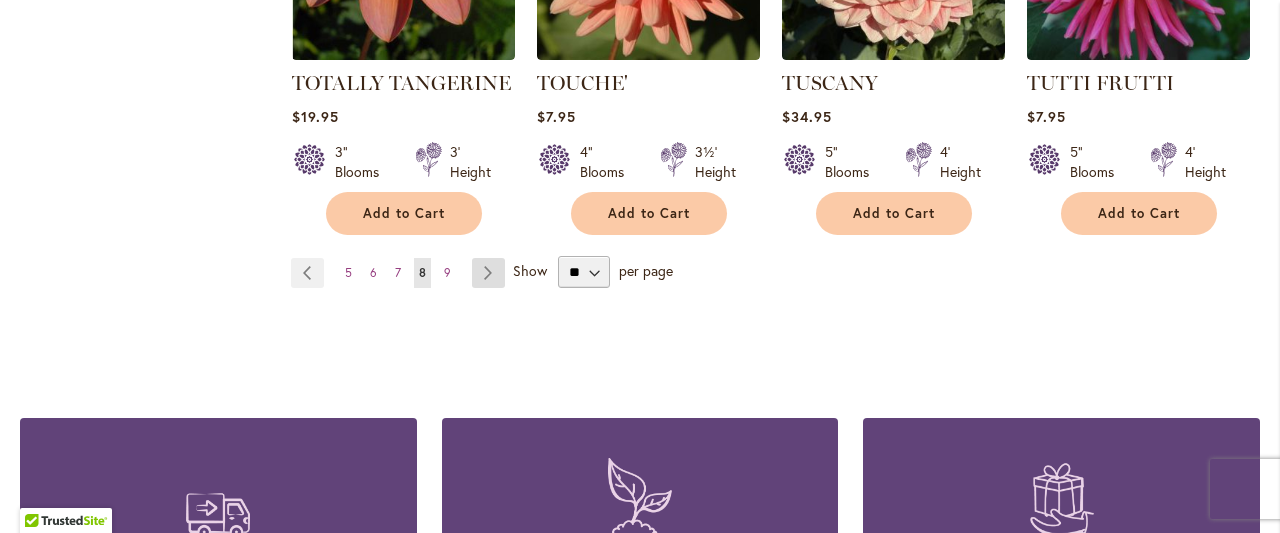 click on "Page
Next" at bounding box center [488, 273] 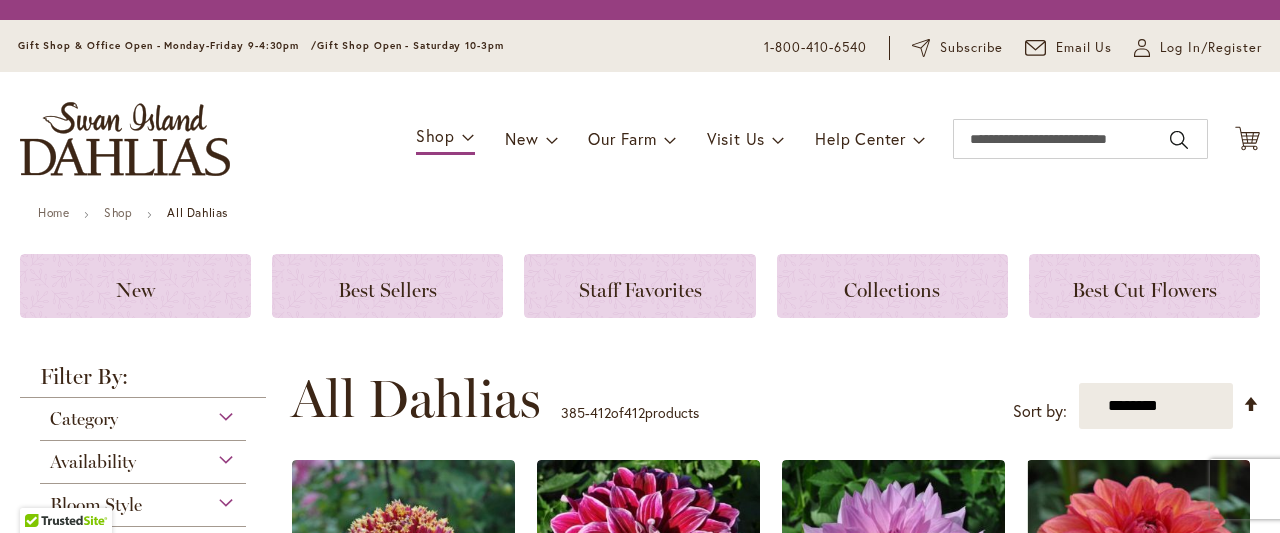 scroll, scrollTop: 0, scrollLeft: 0, axis: both 